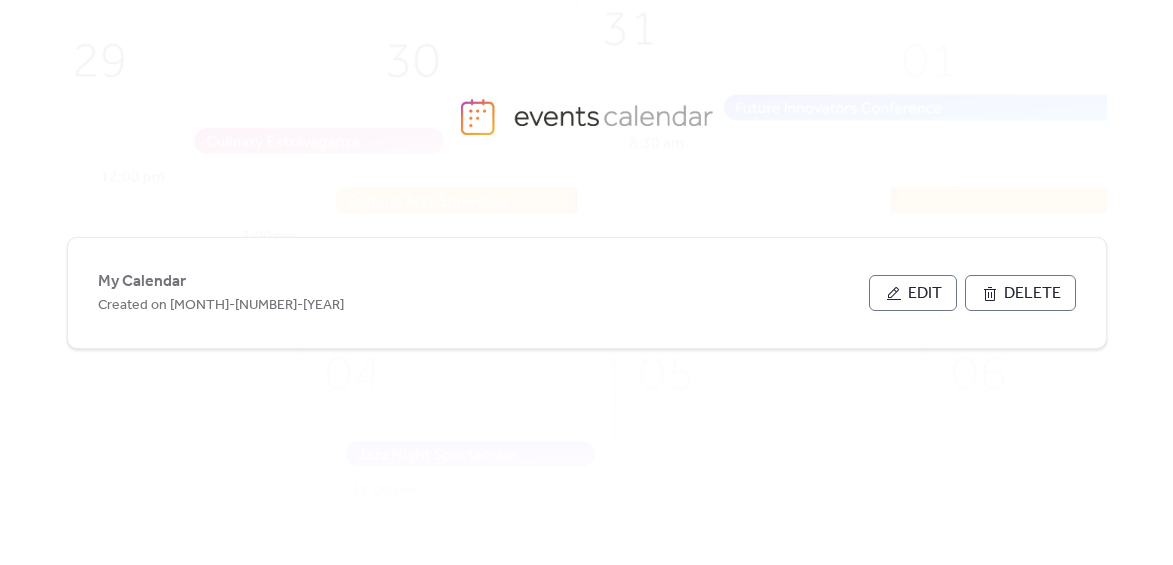 scroll, scrollTop: 0, scrollLeft: 0, axis: both 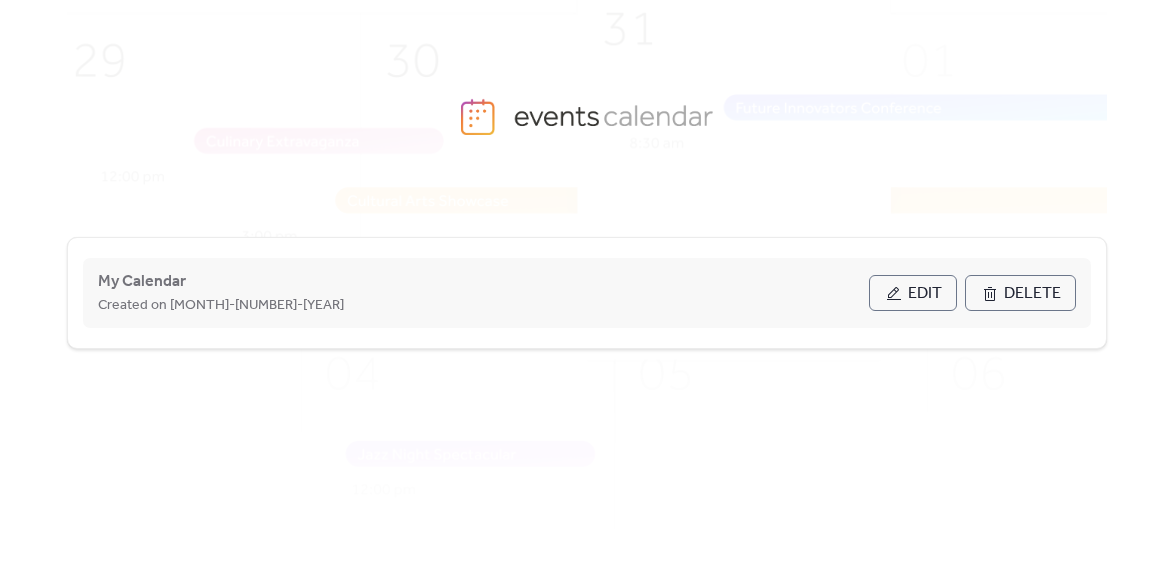 click on "Edit" at bounding box center [925, 294] 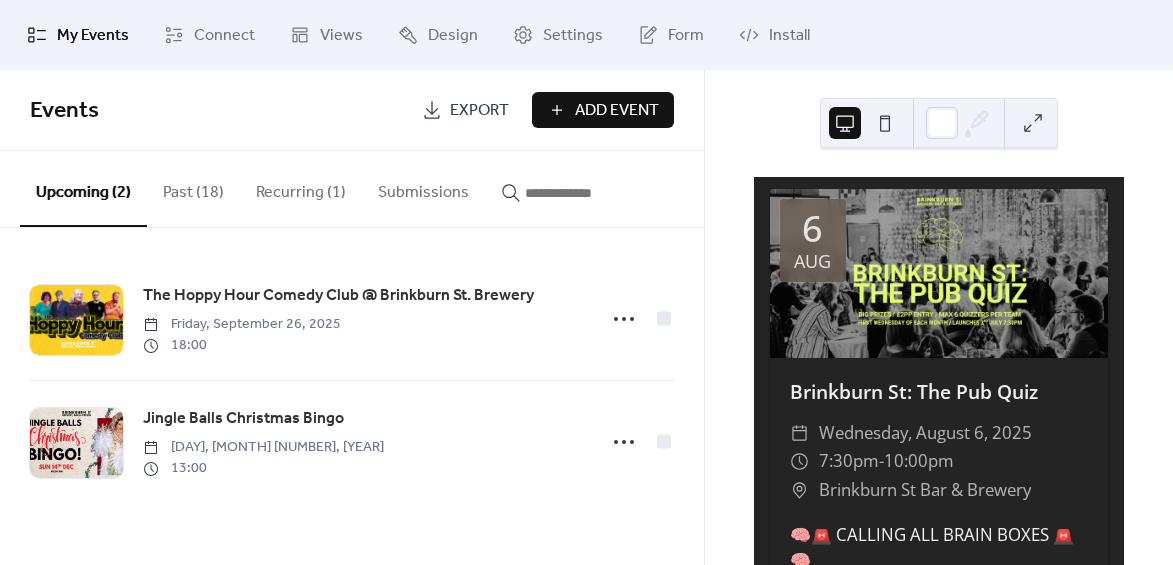 click on "Recurring (1)" at bounding box center (301, 188) 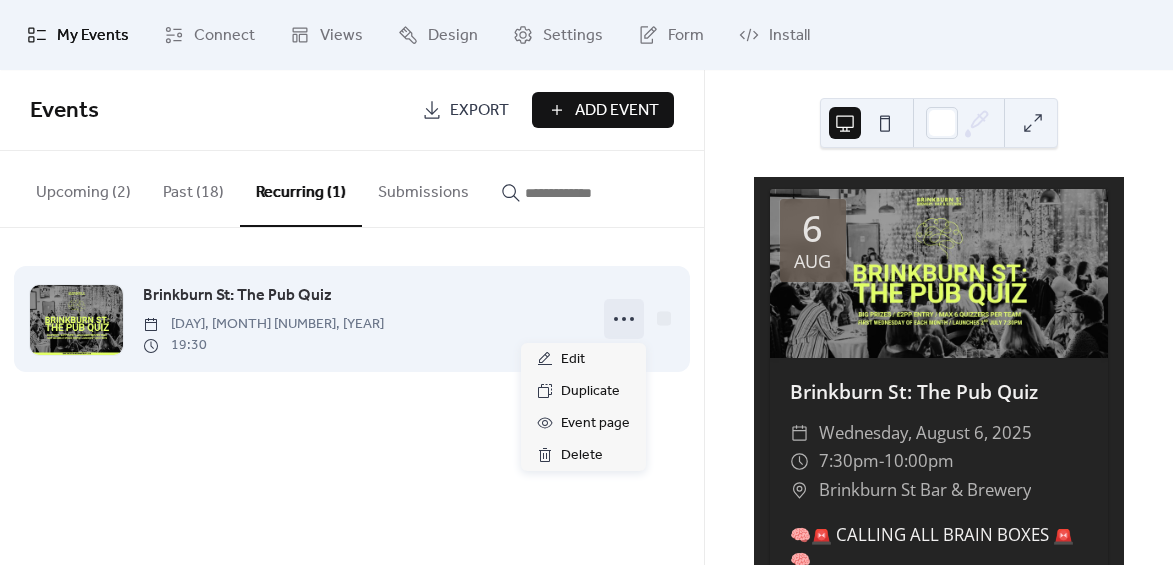 click 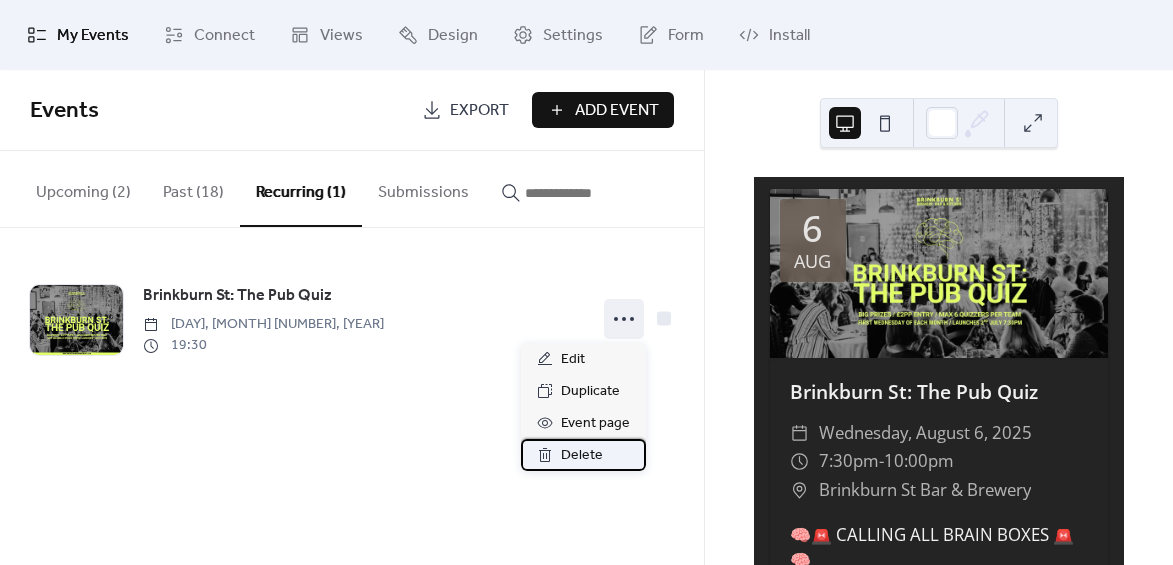 click on "Delete" at bounding box center (582, 456) 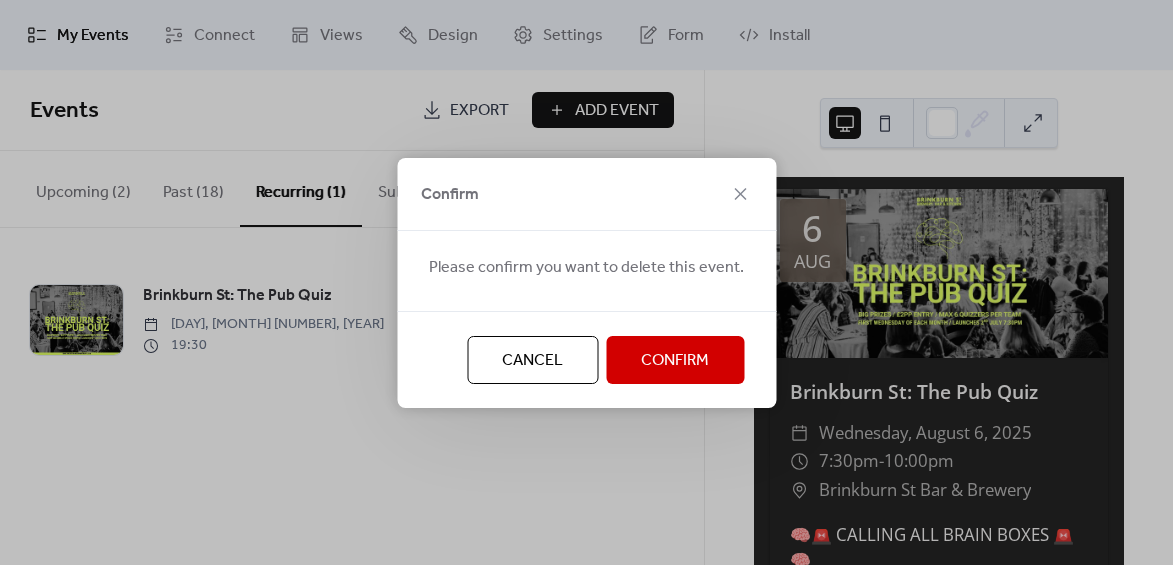 click on "Confirm" at bounding box center [675, 361] 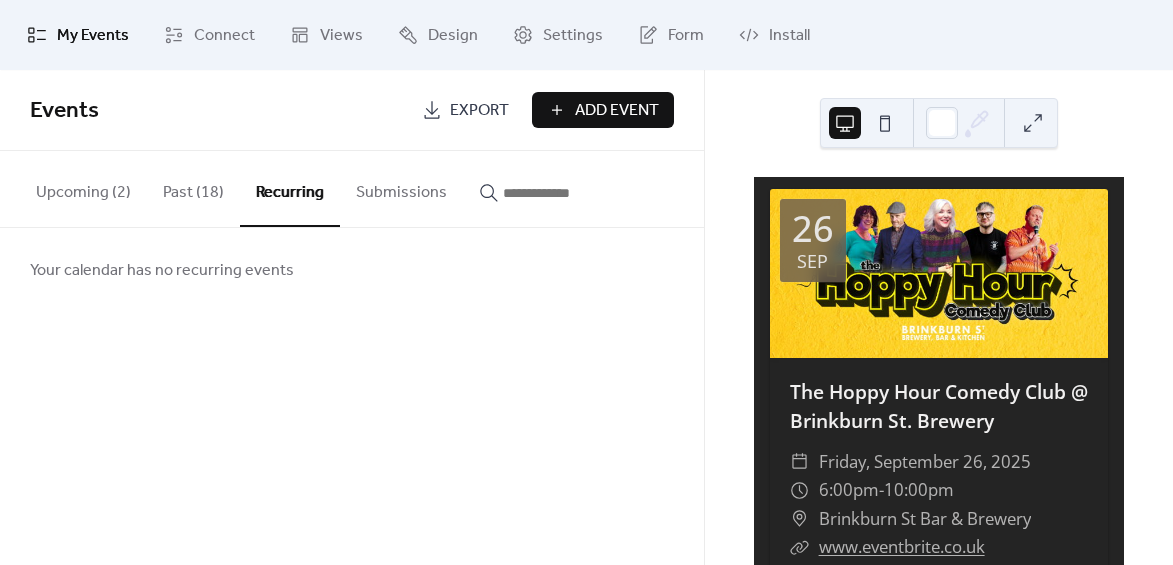click on "Past (18)" at bounding box center [193, 188] 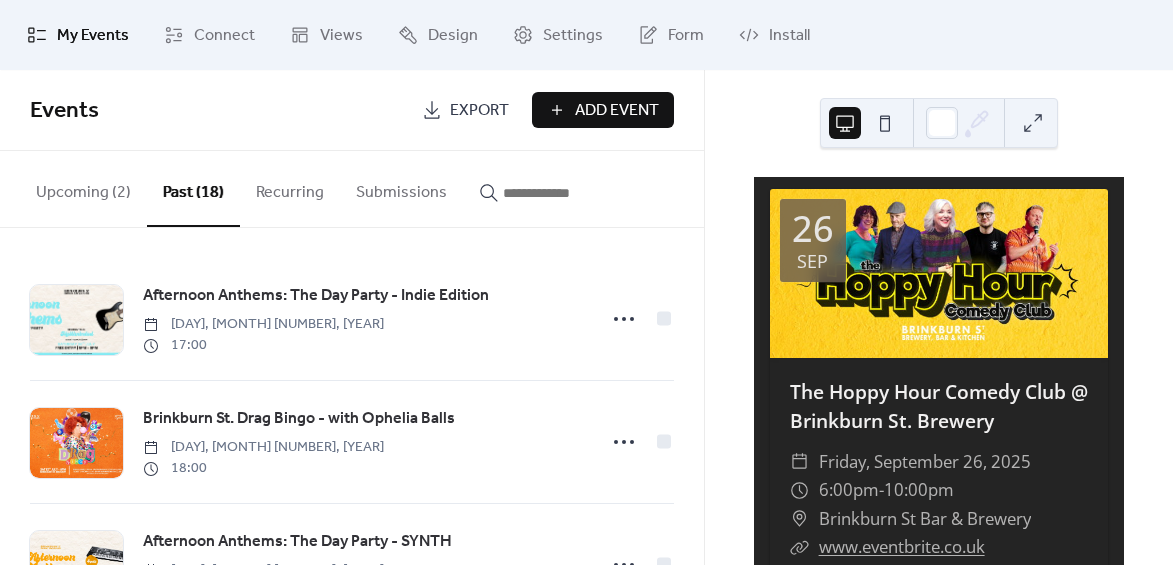 click on "Upcoming (2)" at bounding box center (83, 188) 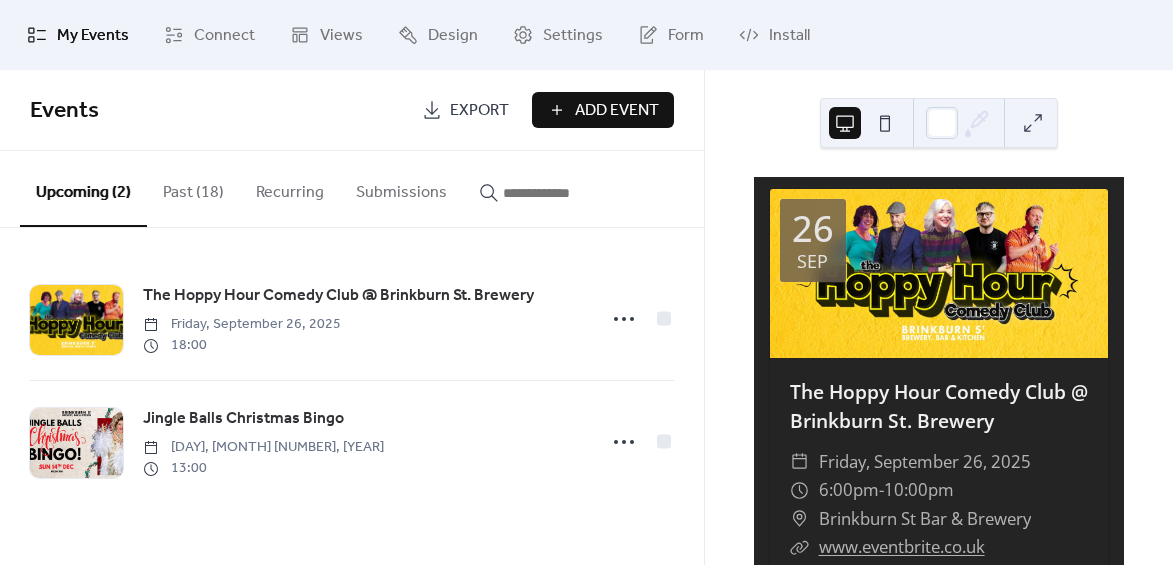 click on "Add Event" at bounding box center [617, 111] 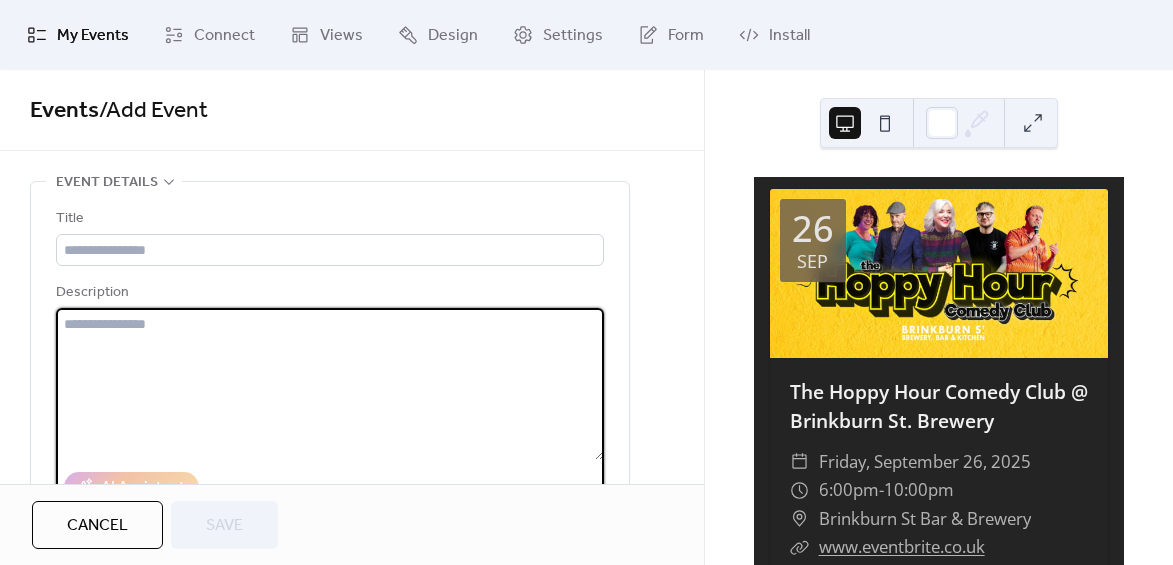 click at bounding box center (330, 384) 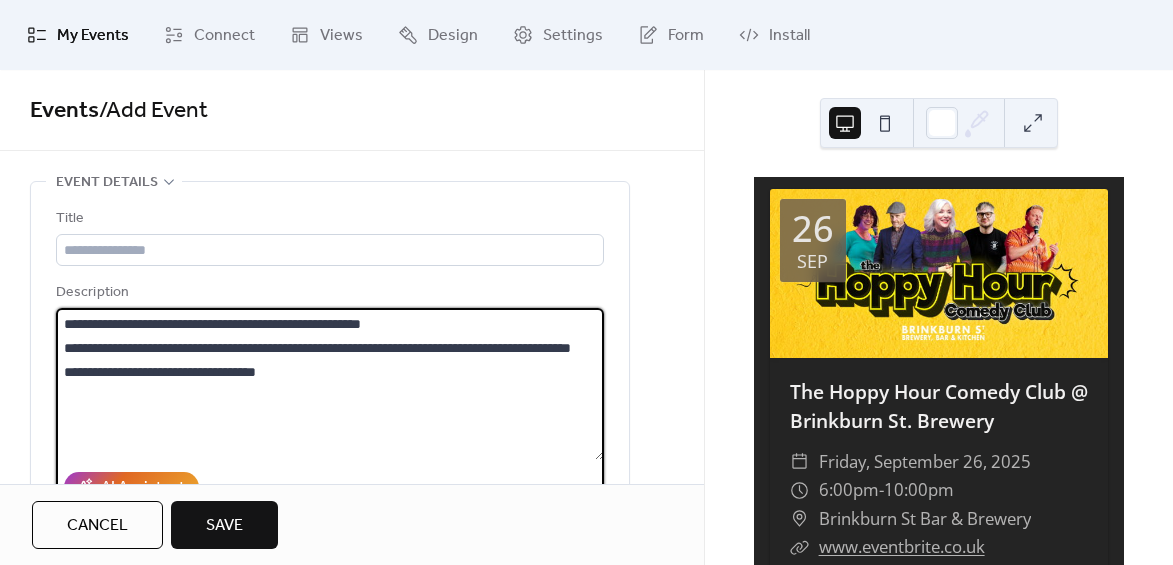 click on "**********" at bounding box center [330, 384] 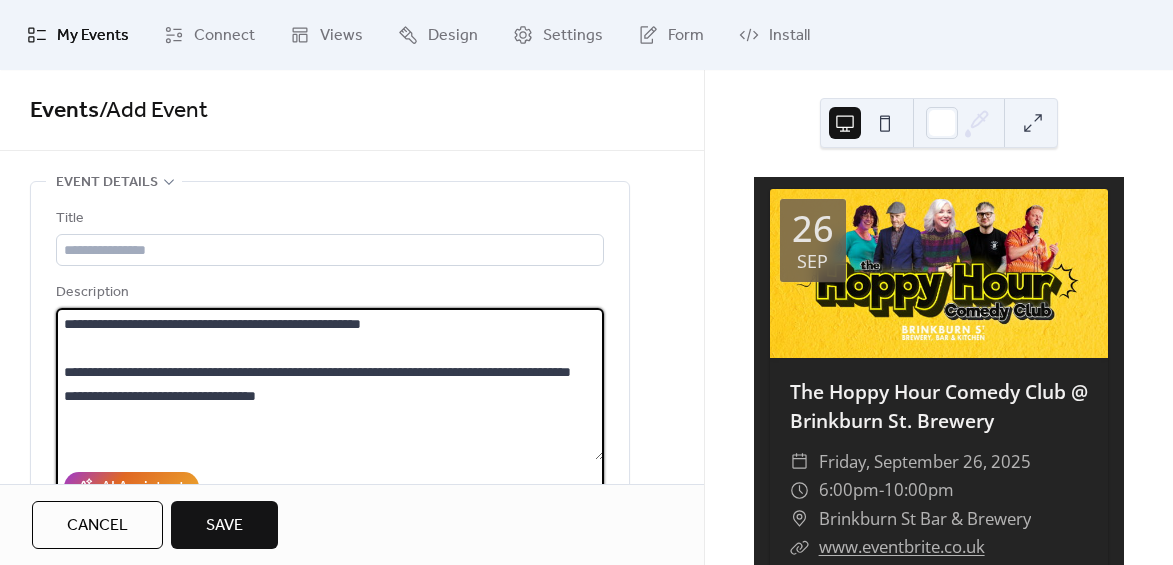 click on "**********" at bounding box center (330, 384) 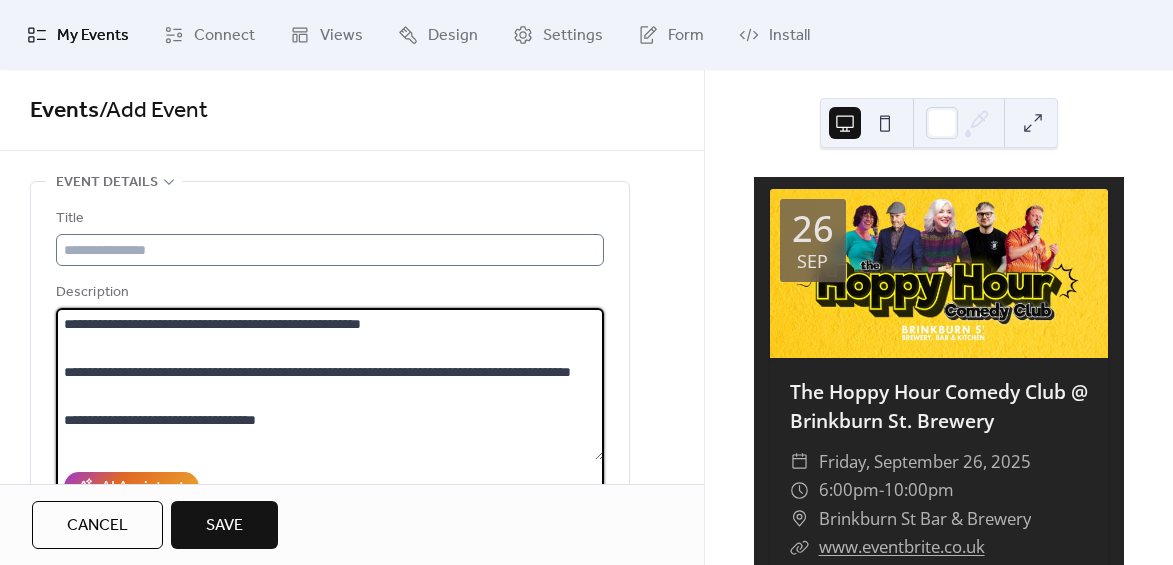 type on "**********" 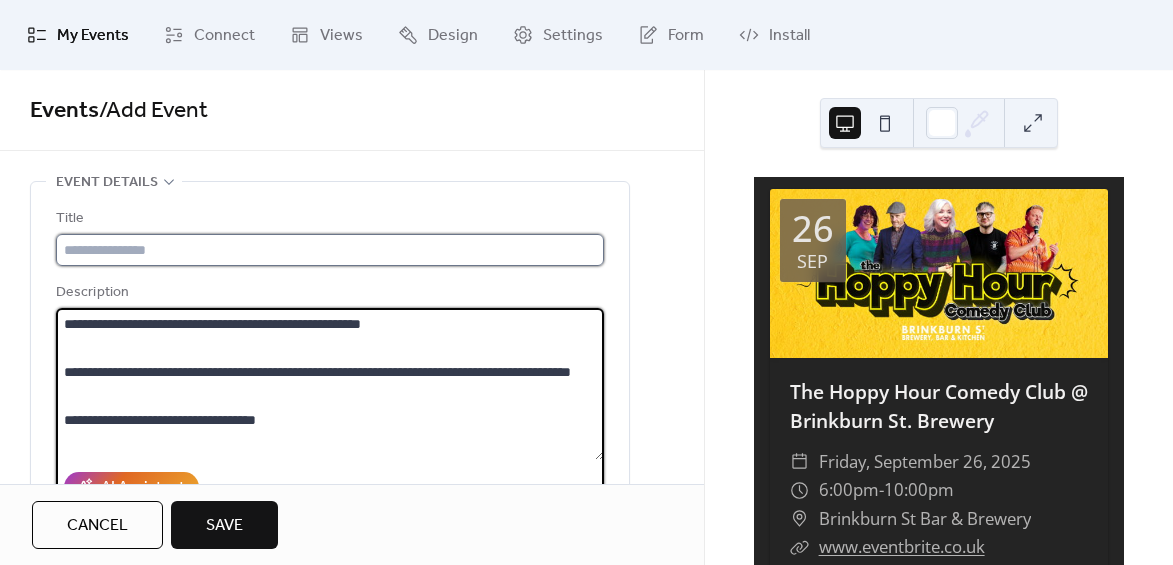 click at bounding box center [330, 250] 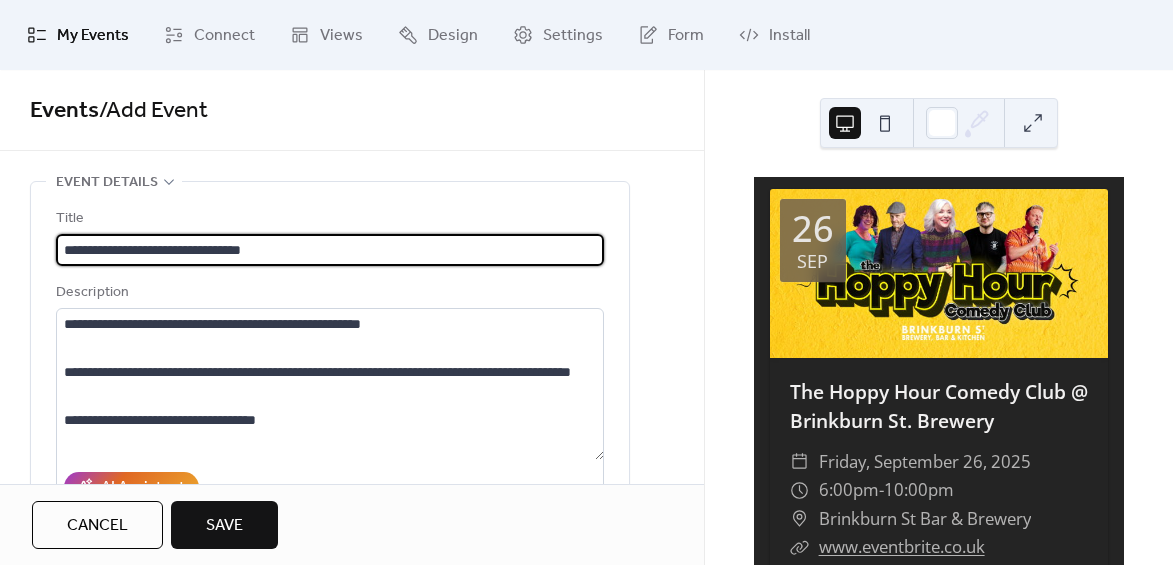 type on "**********" 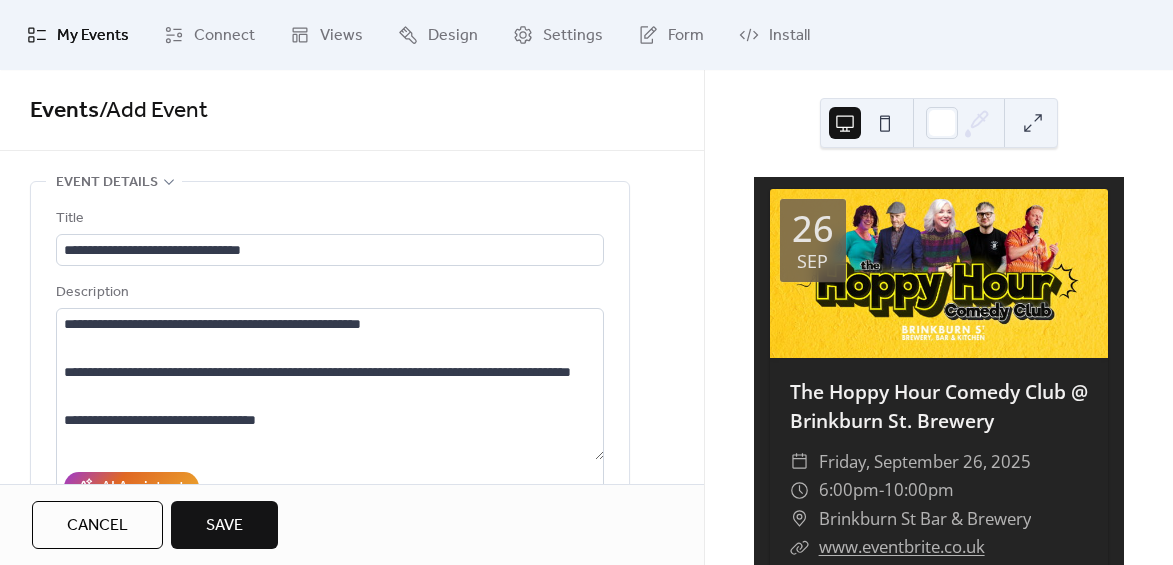 click on "**********" at bounding box center (330, 456) 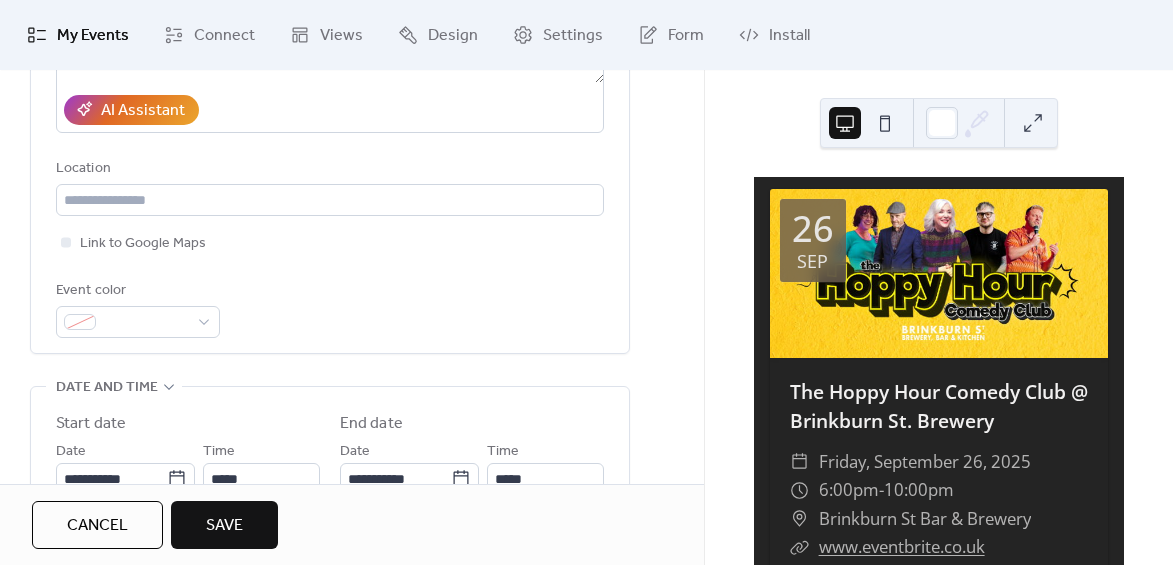 scroll, scrollTop: 400, scrollLeft: 0, axis: vertical 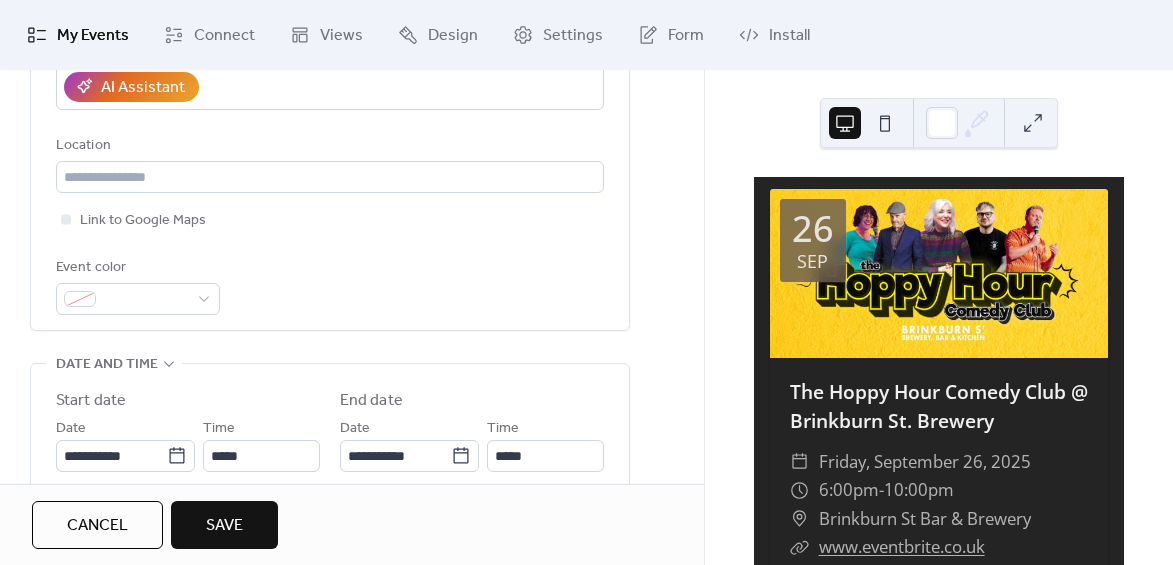 click on "**********" at bounding box center (330, 61) 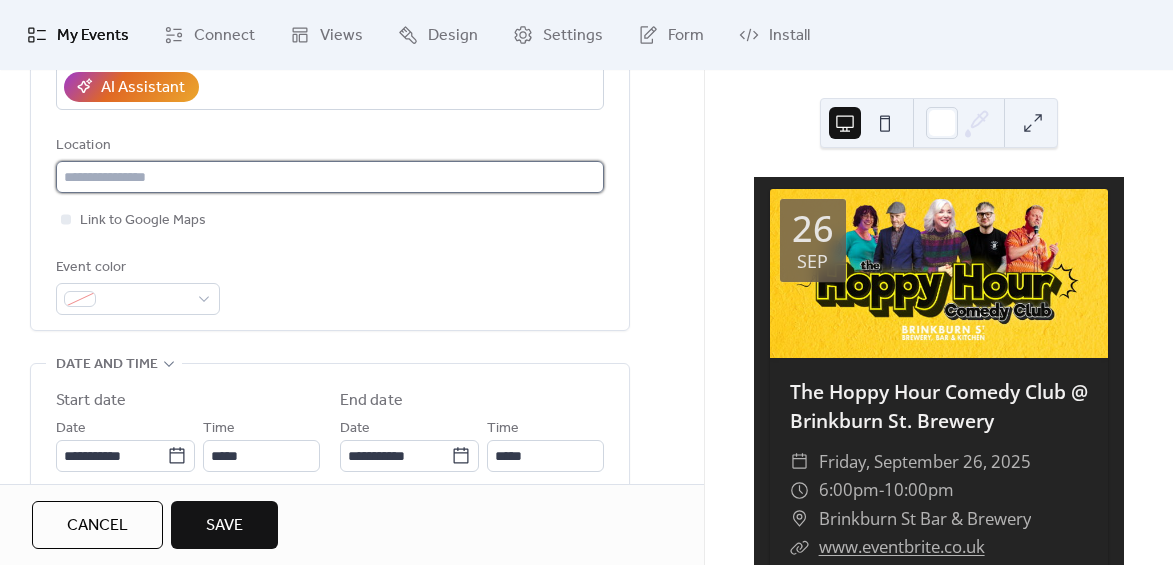 click at bounding box center (330, 177) 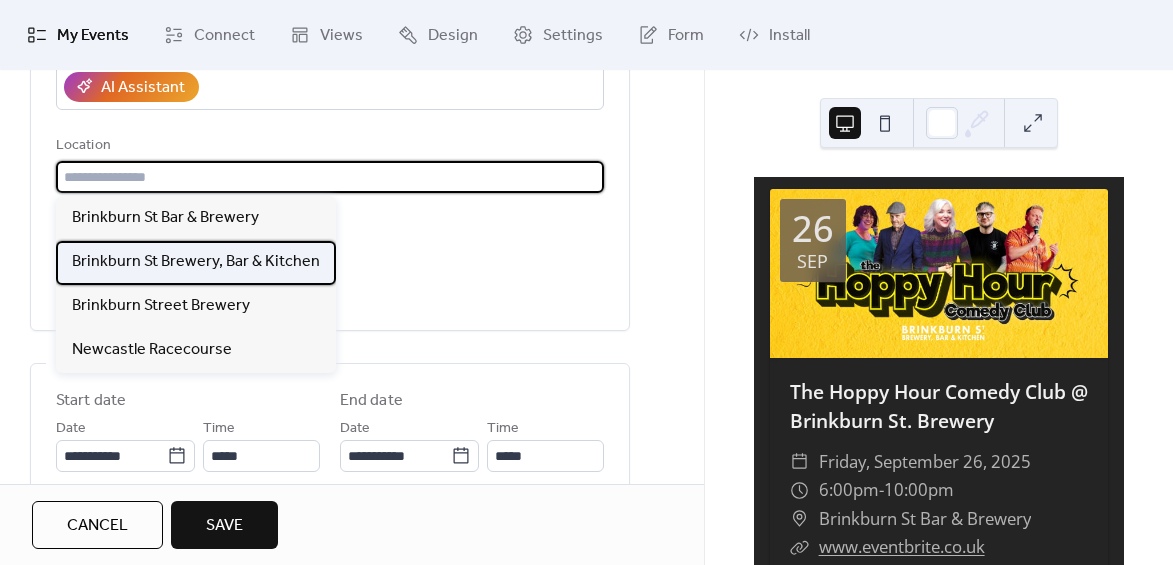 click on "Brinkburn St Brewery, Bar & Kitchen" at bounding box center (196, 262) 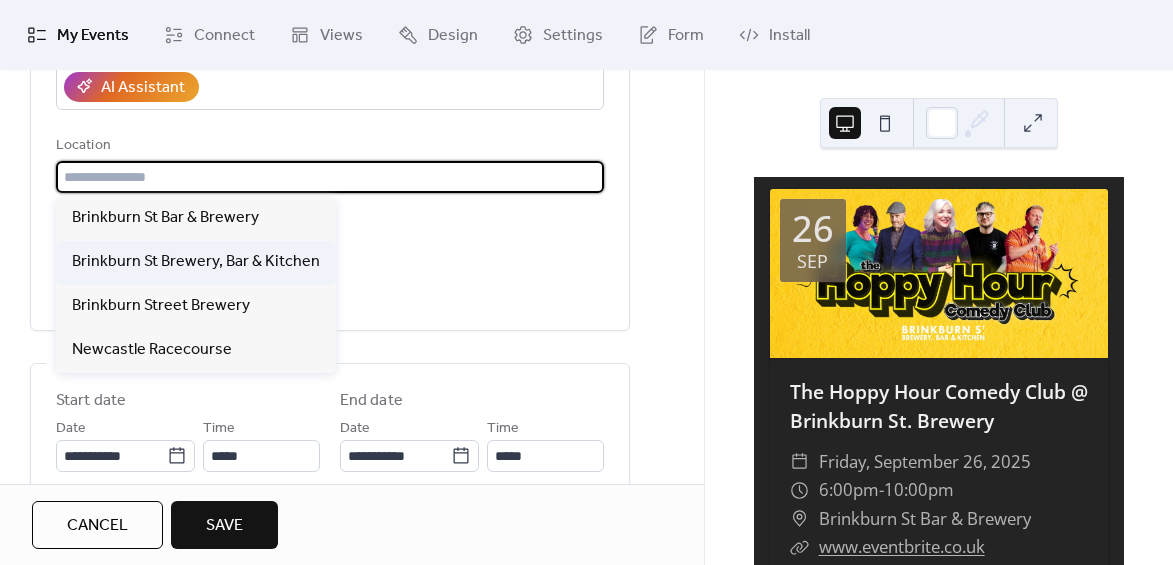 type on "**********" 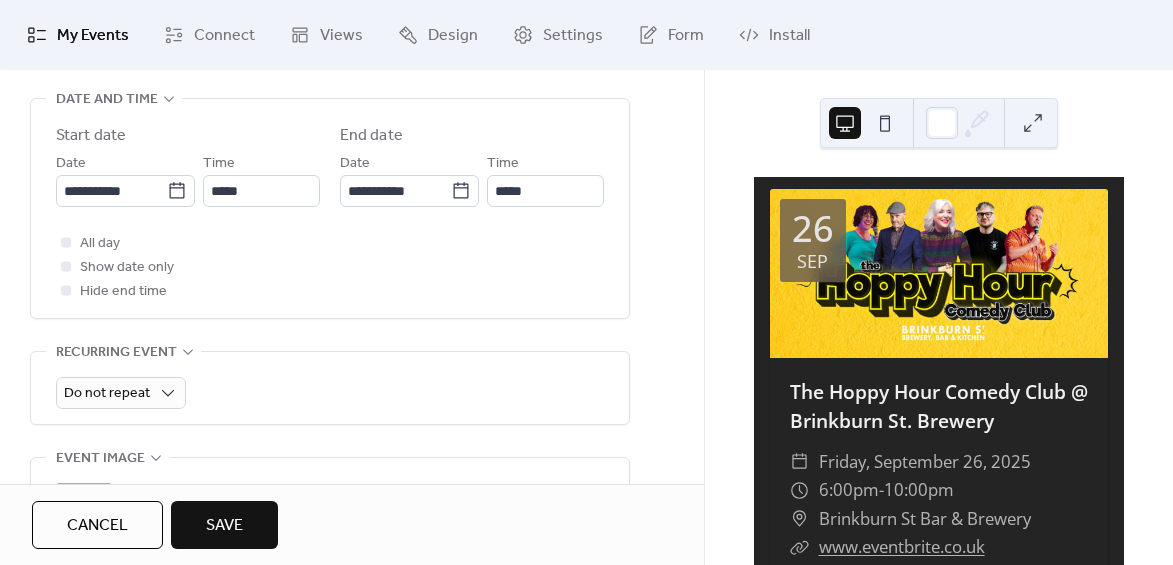 scroll, scrollTop: 695, scrollLeft: 0, axis: vertical 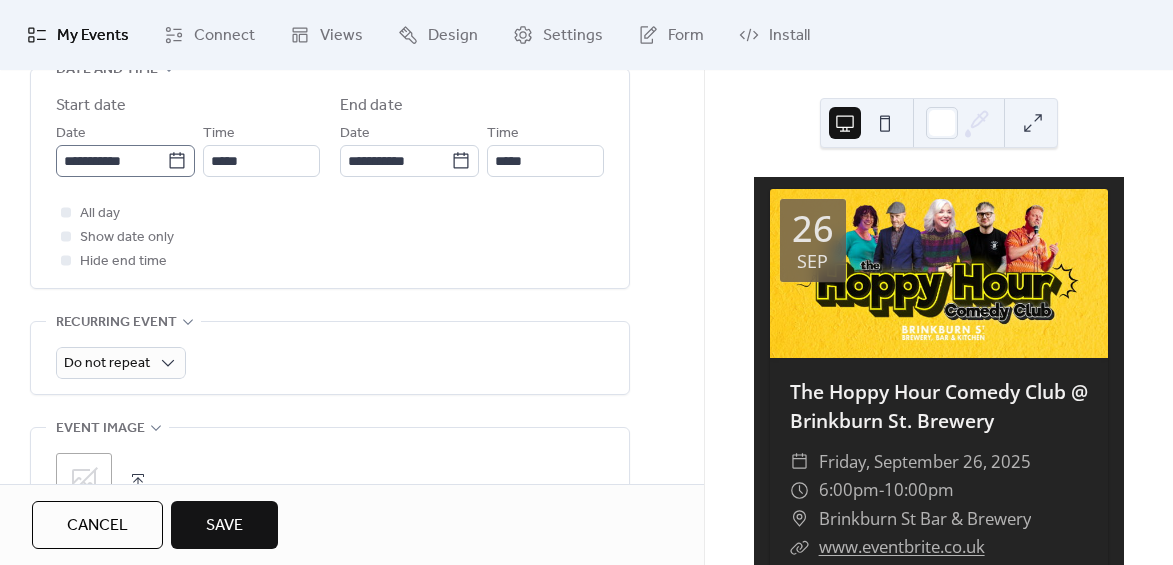 click 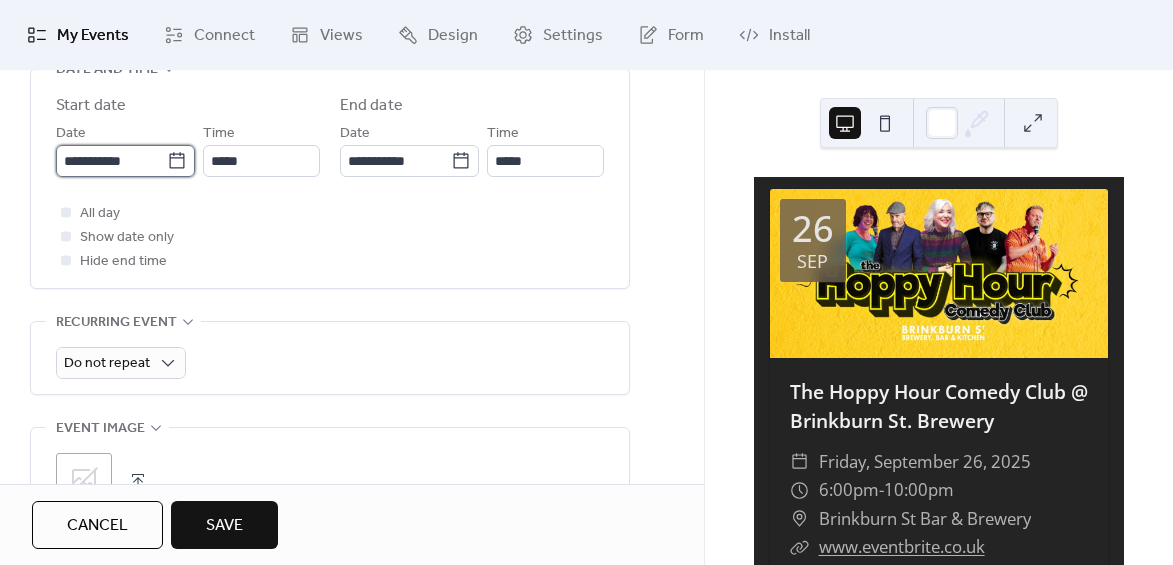 click on "**********" at bounding box center (111, 161) 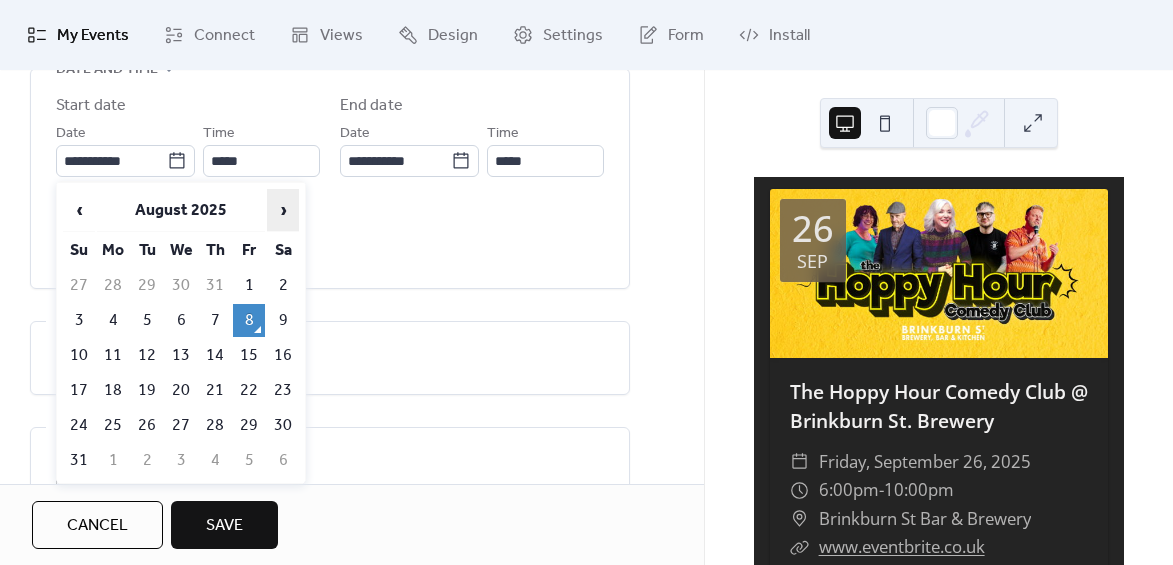 click on "›" at bounding box center [283, 210] 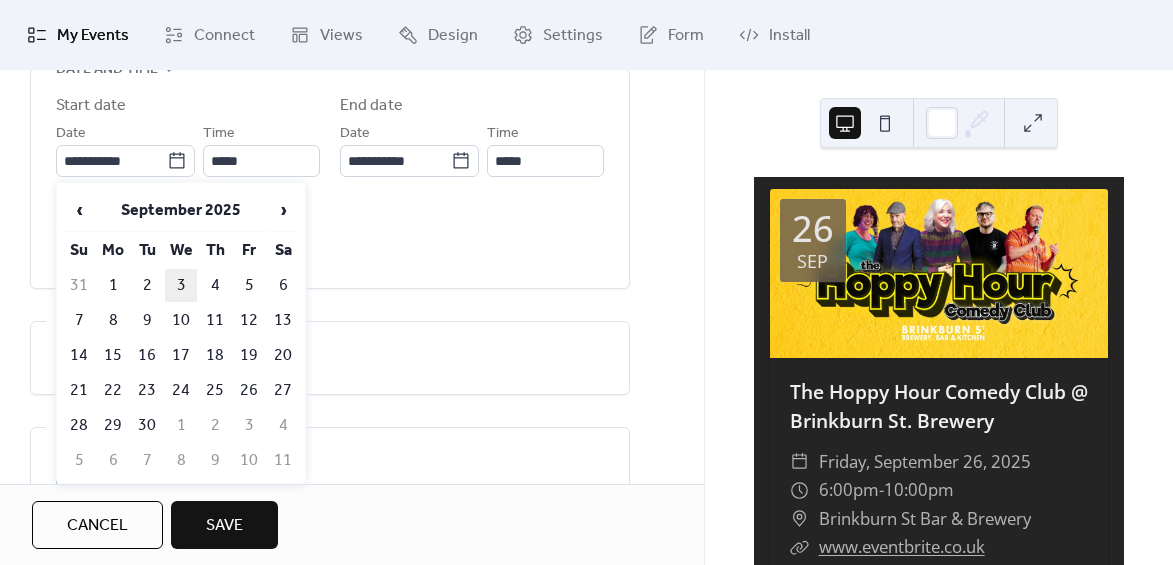click on "3" at bounding box center [181, 285] 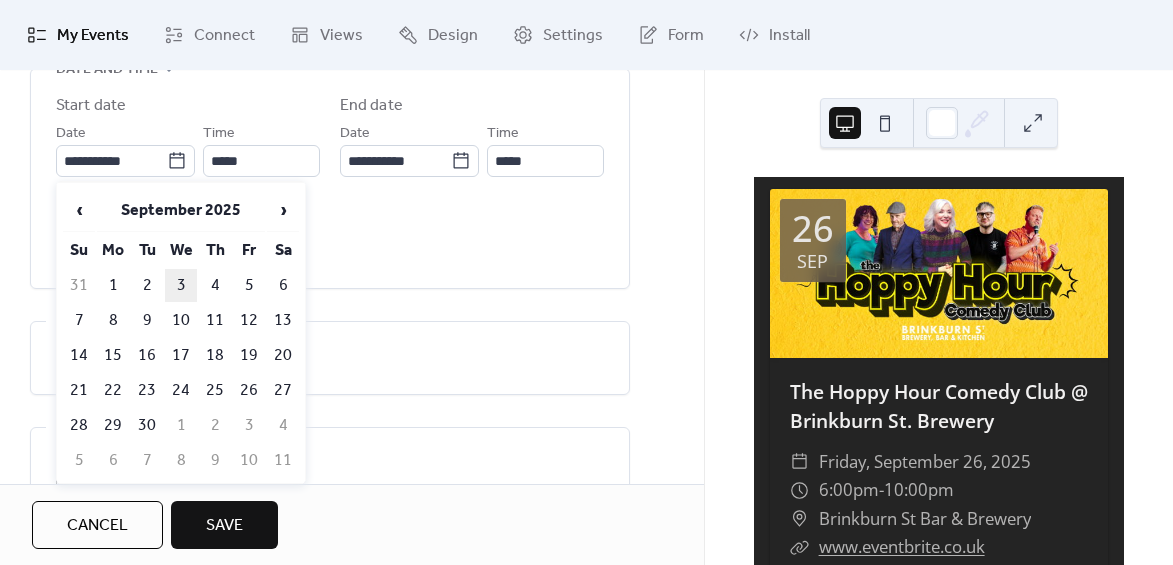 type on "**********" 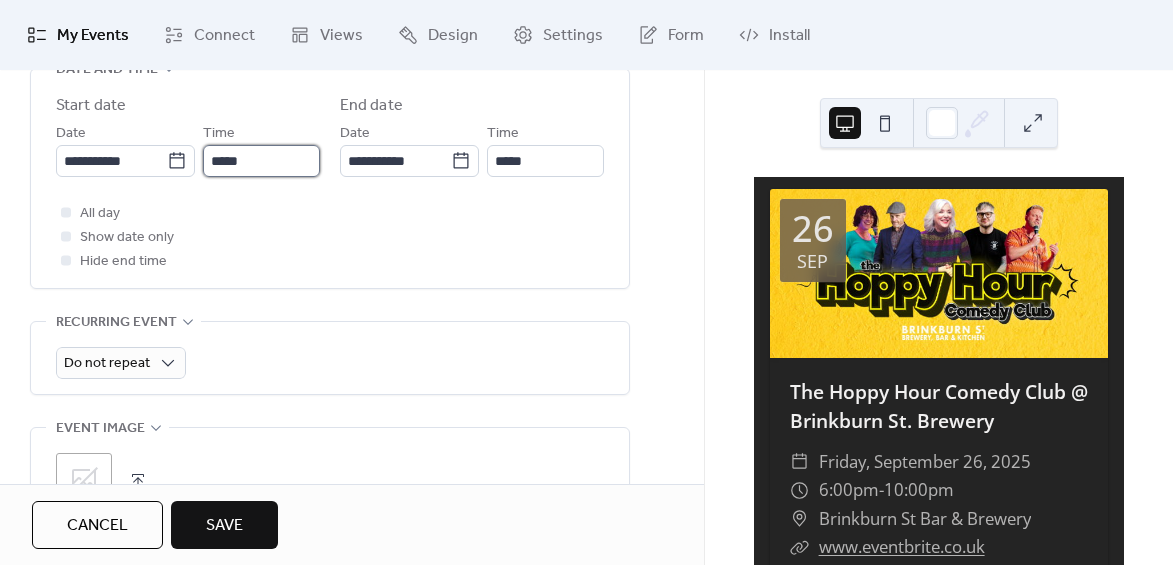 click on "*****" at bounding box center (261, 161) 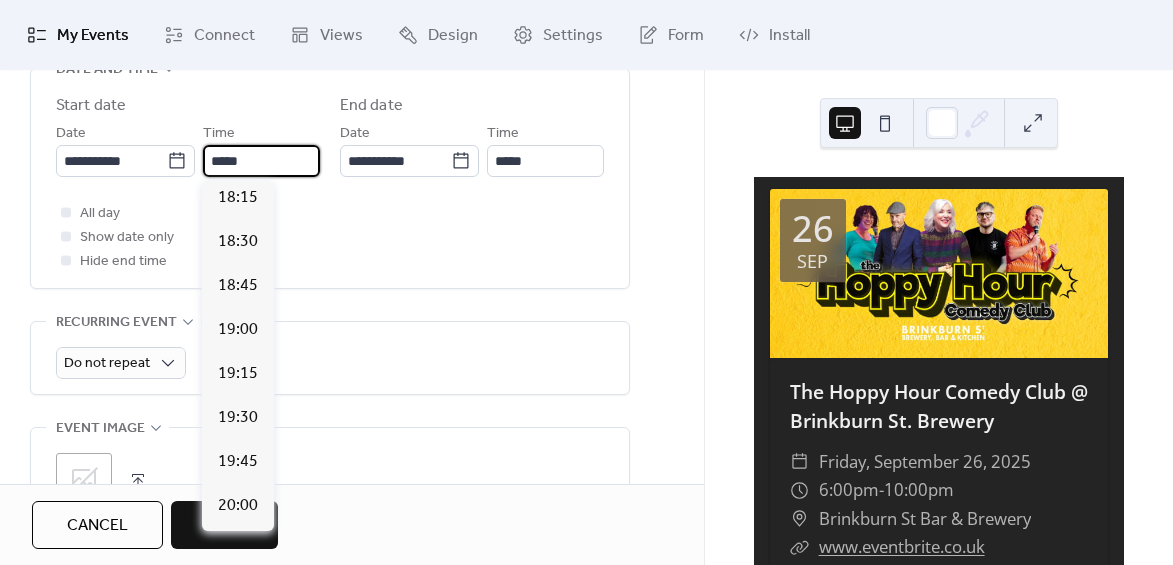 scroll, scrollTop: 3215, scrollLeft: 0, axis: vertical 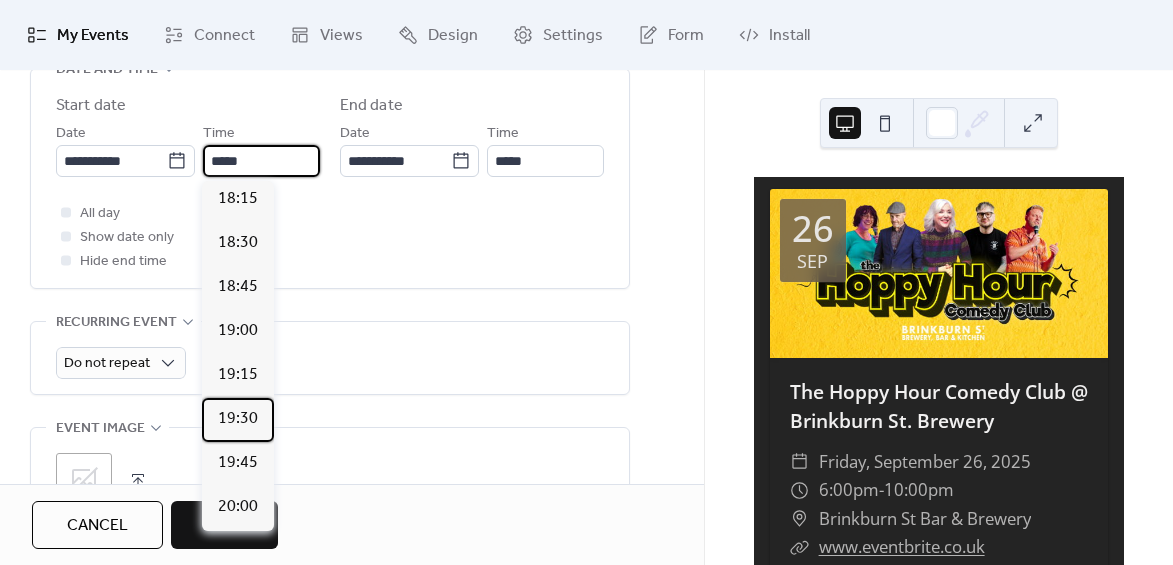 click on "19:30" at bounding box center [238, 419] 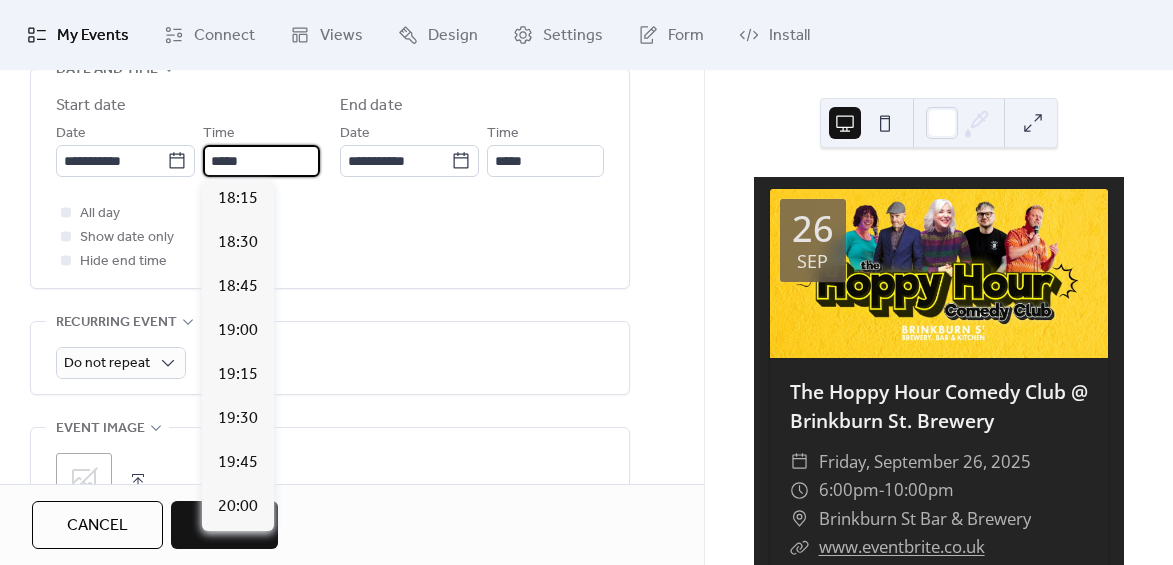 type on "*****" 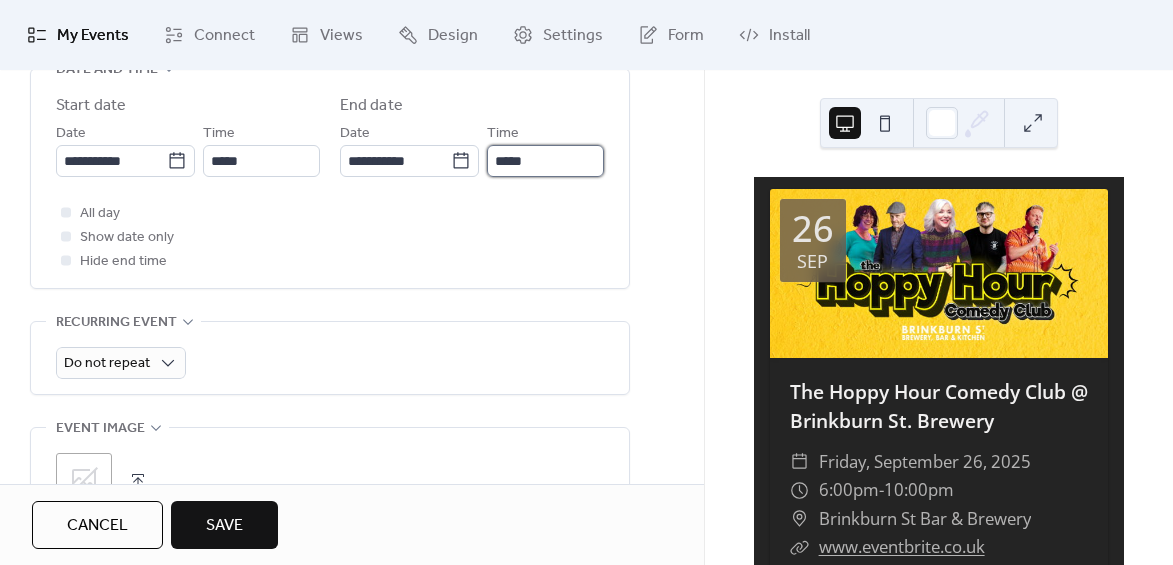 click on "*****" at bounding box center [545, 161] 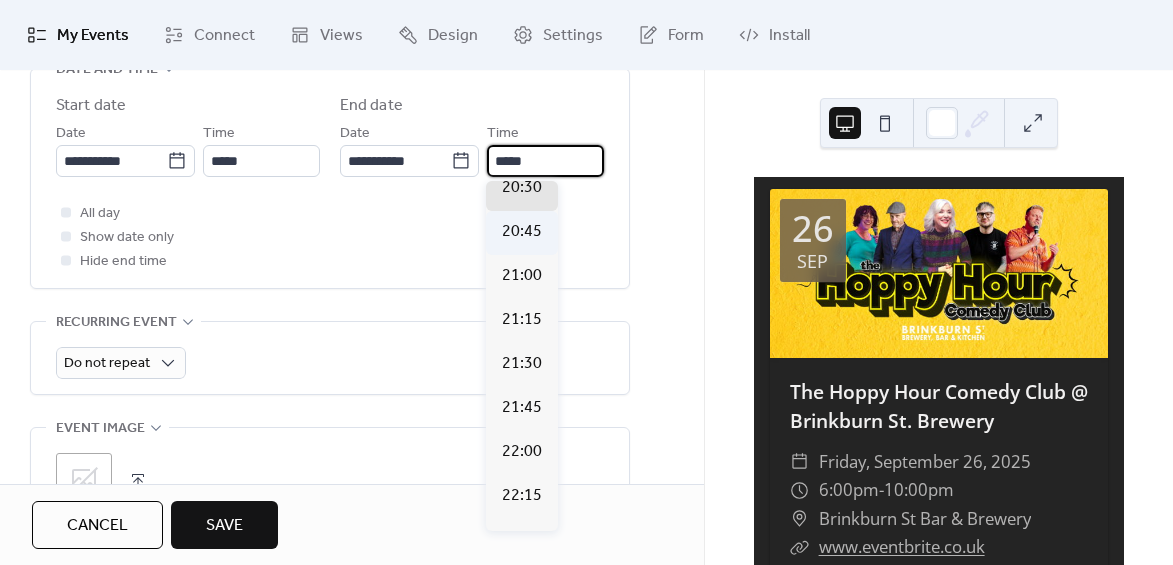 scroll, scrollTop: 147, scrollLeft: 0, axis: vertical 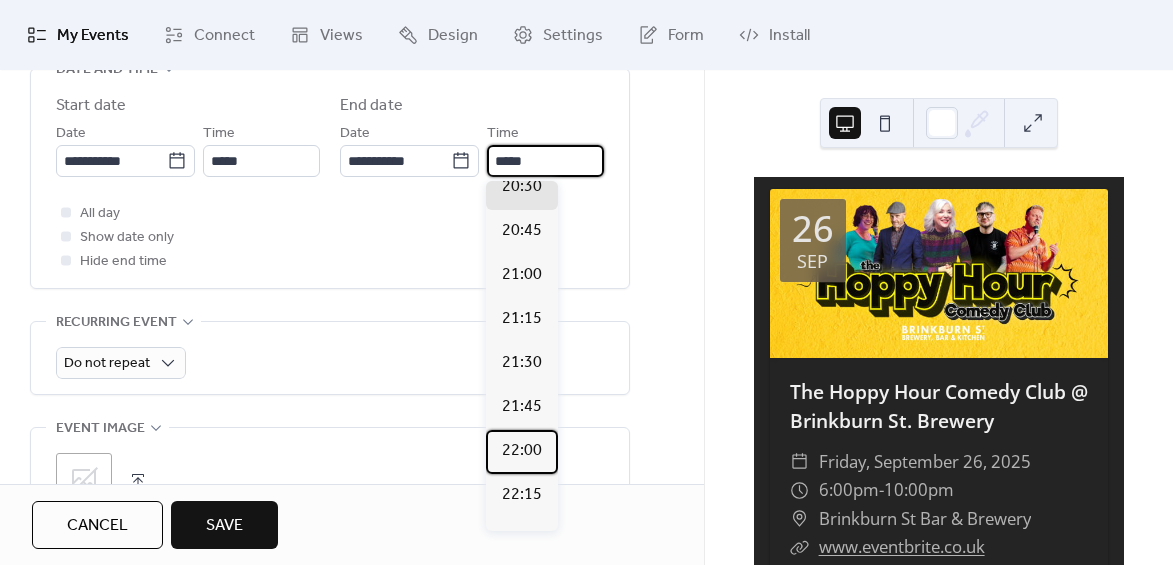 click on "22:00" at bounding box center [522, 451] 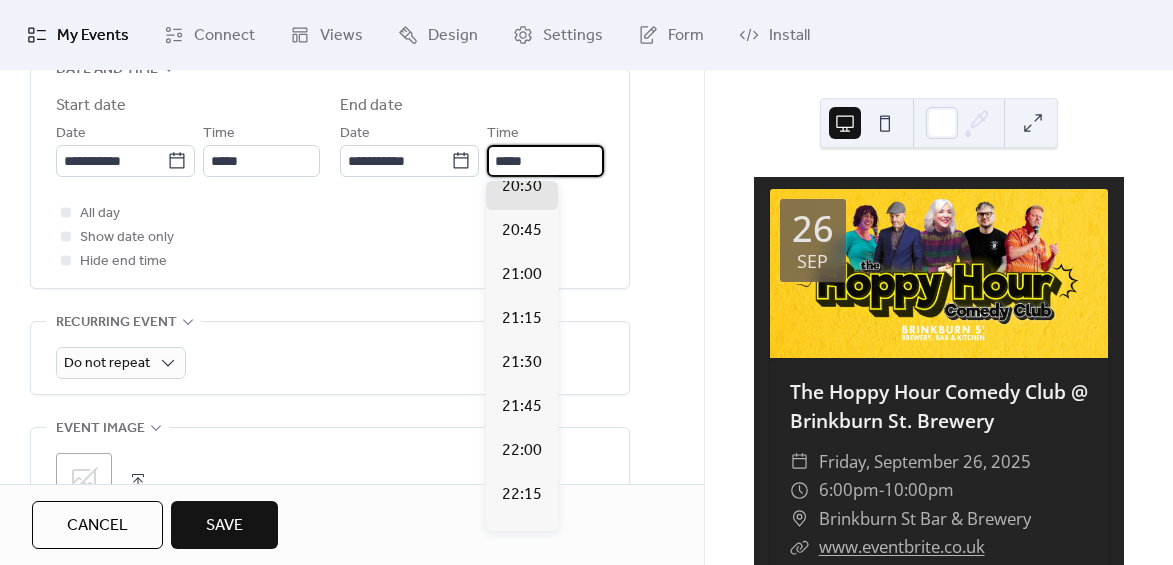 type on "*****" 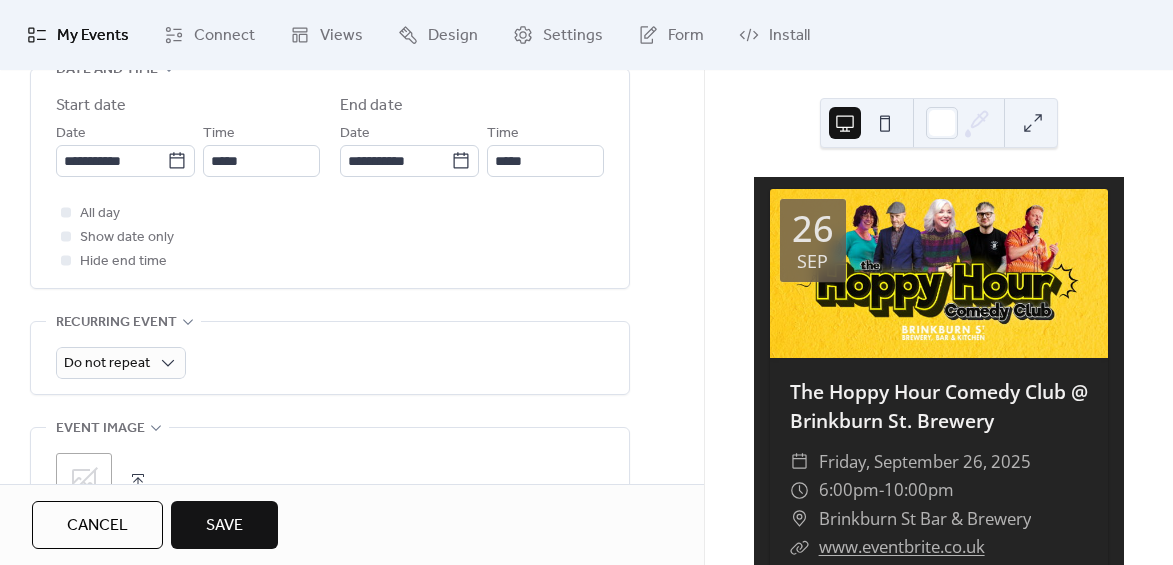 click on "All day Show date only Hide end time" at bounding box center (330, 237) 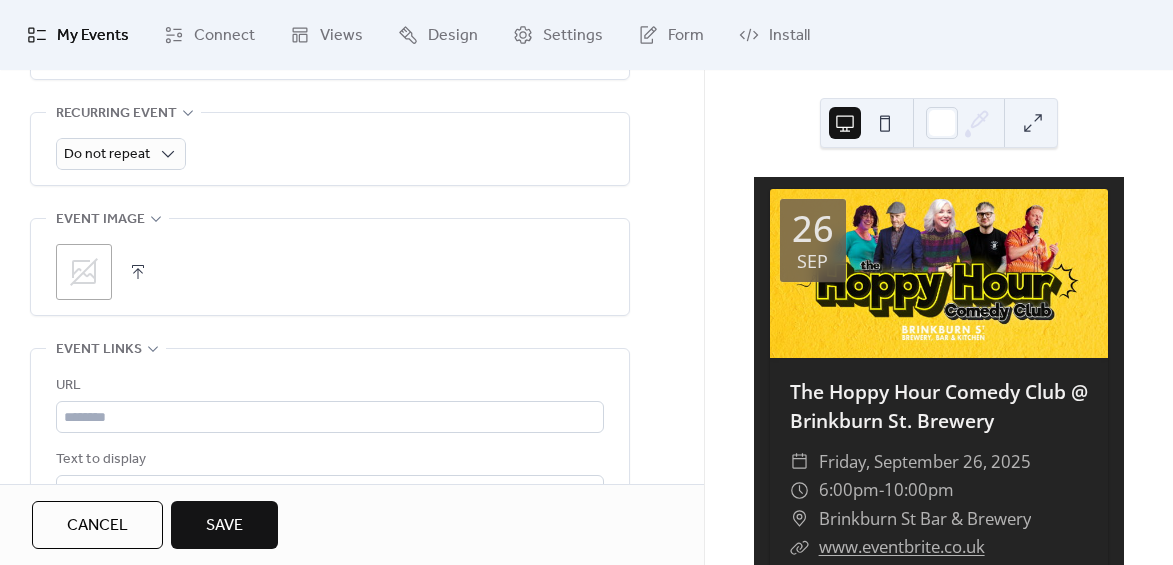 scroll, scrollTop: 911, scrollLeft: 0, axis: vertical 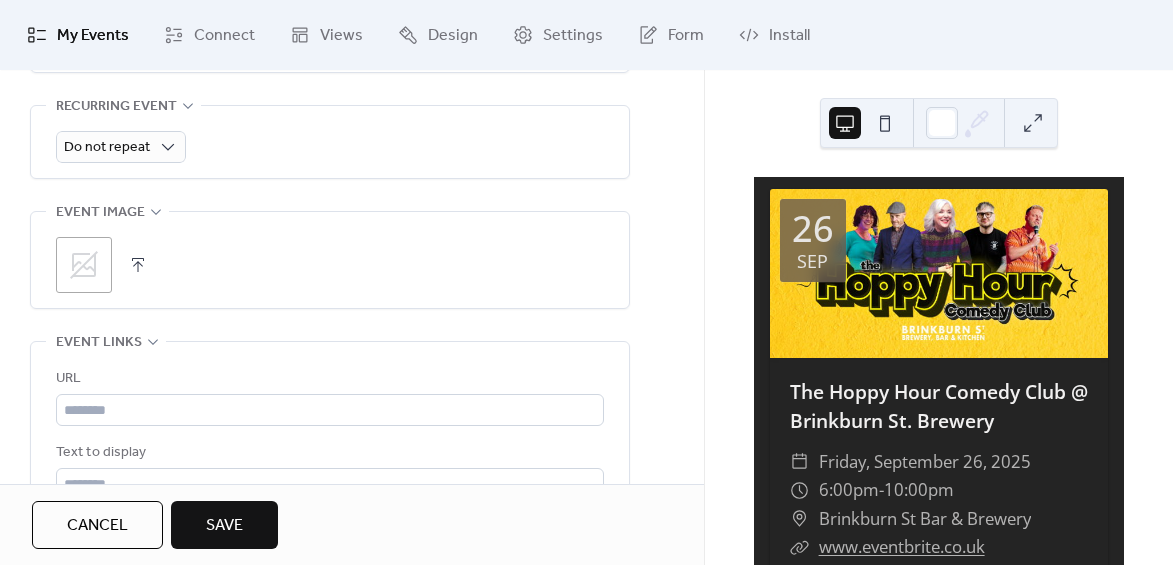 click on ";" at bounding box center (84, 265) 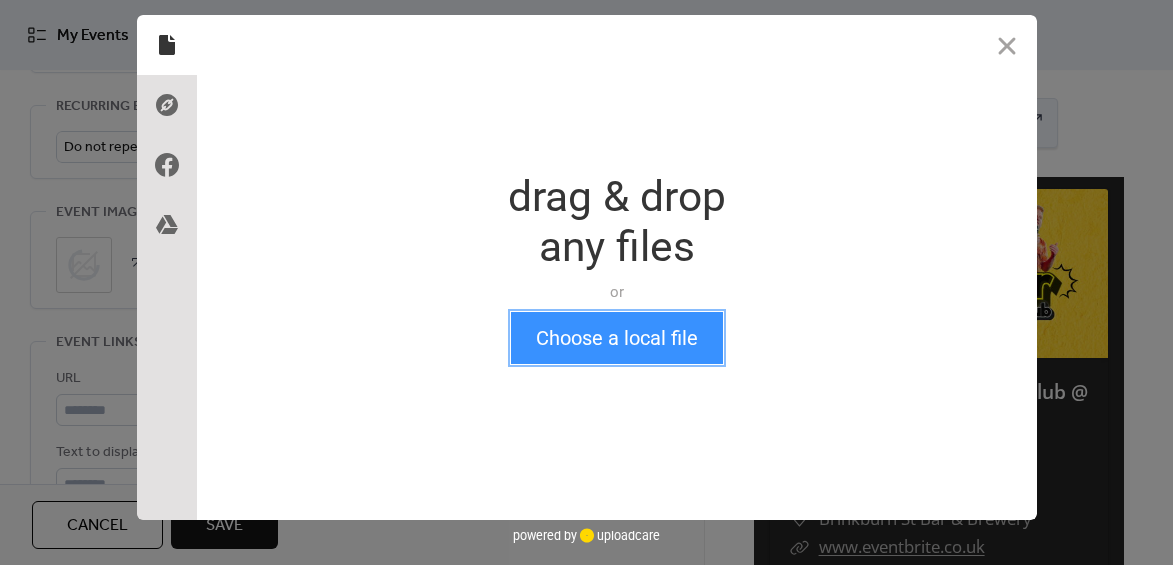 click on "Choose a local file" at bounding box center [617, 338] 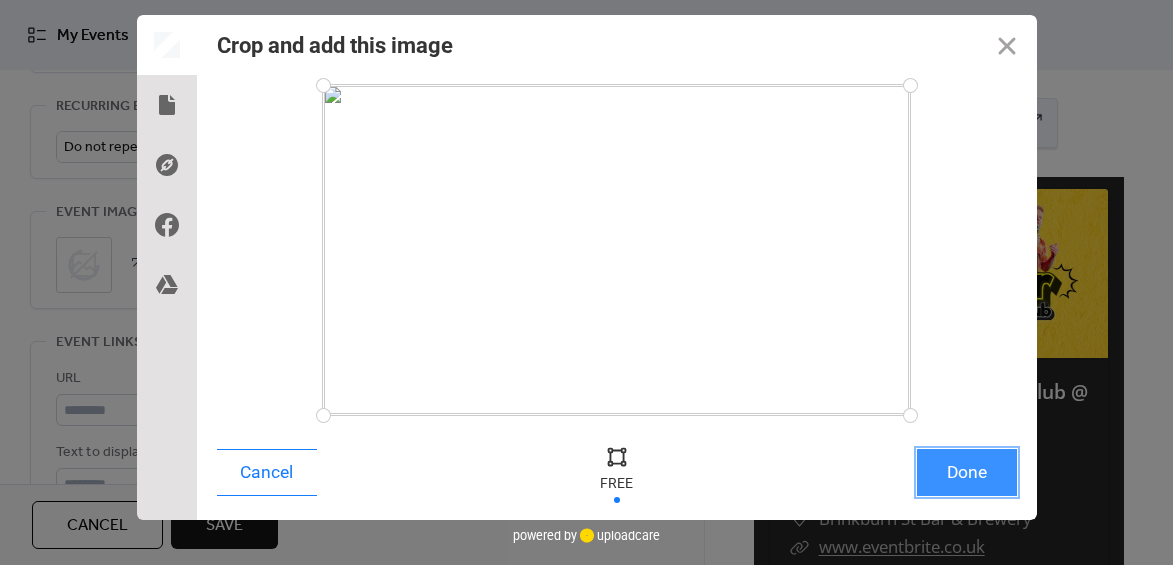 click on "Done" at bounding box center [967, 472] 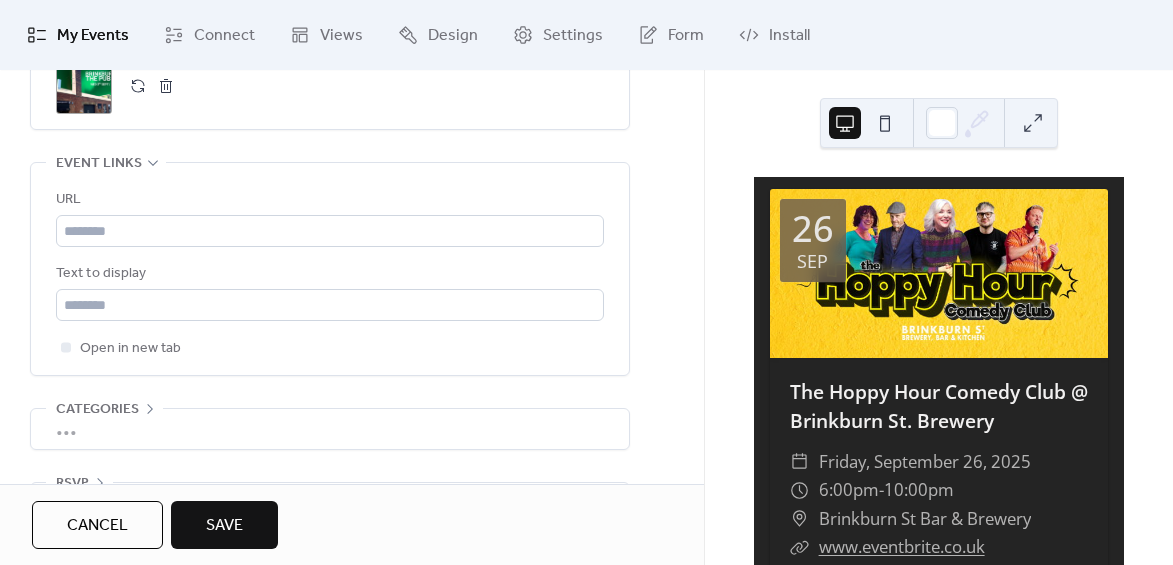 scroll, scrollTop: 1154, scrollLeft: 0, axis: vertical 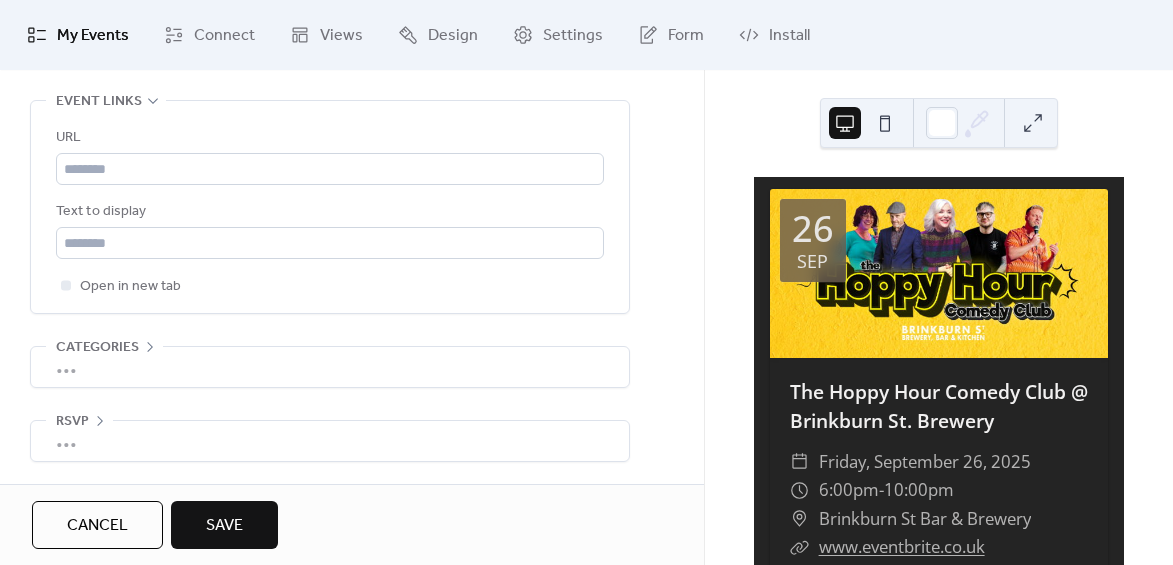 click on "Save" at bounding box center (224, 525) 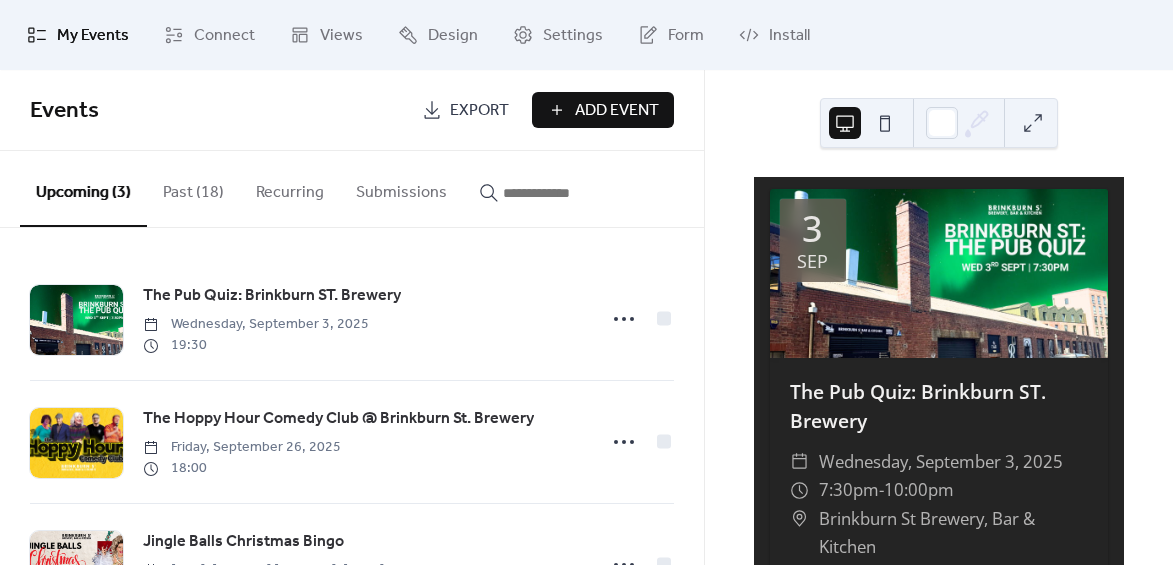 click on "Add Event" at bounding box center (617, 111) 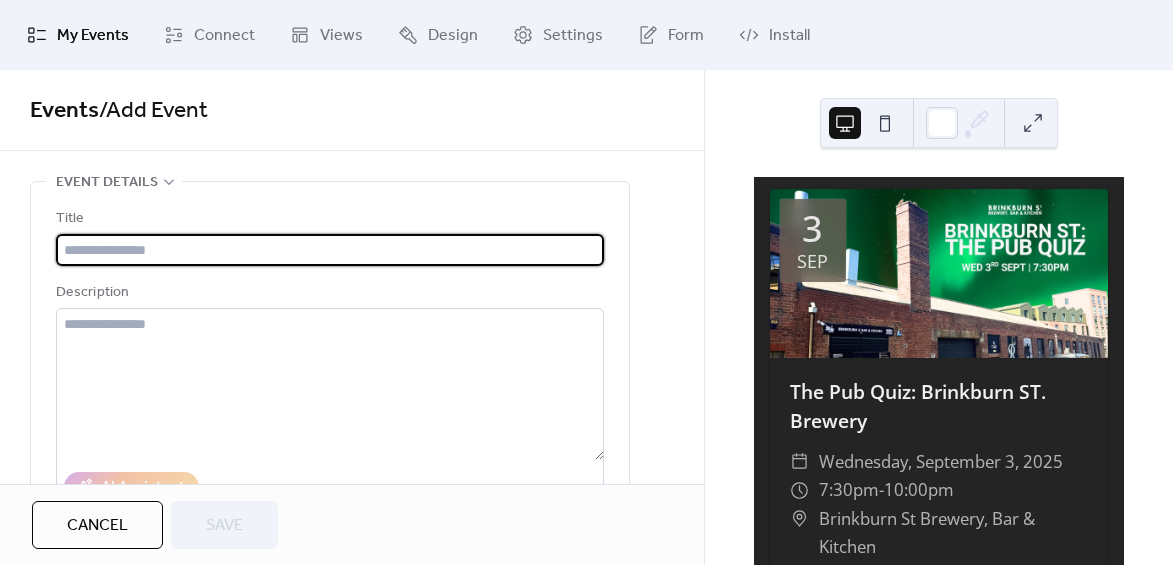 click on "My Events" at bounding box center [78, 35] 